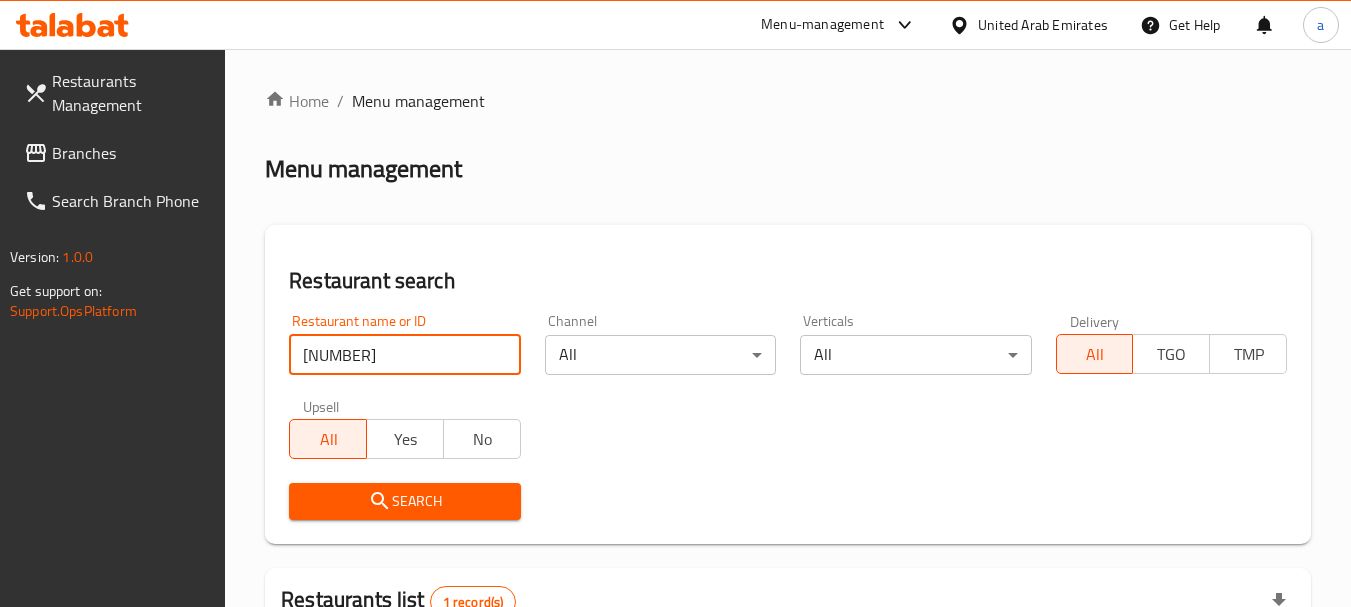 scroll, scrollTop: 269, scrollLeft: 0, axis: vertical 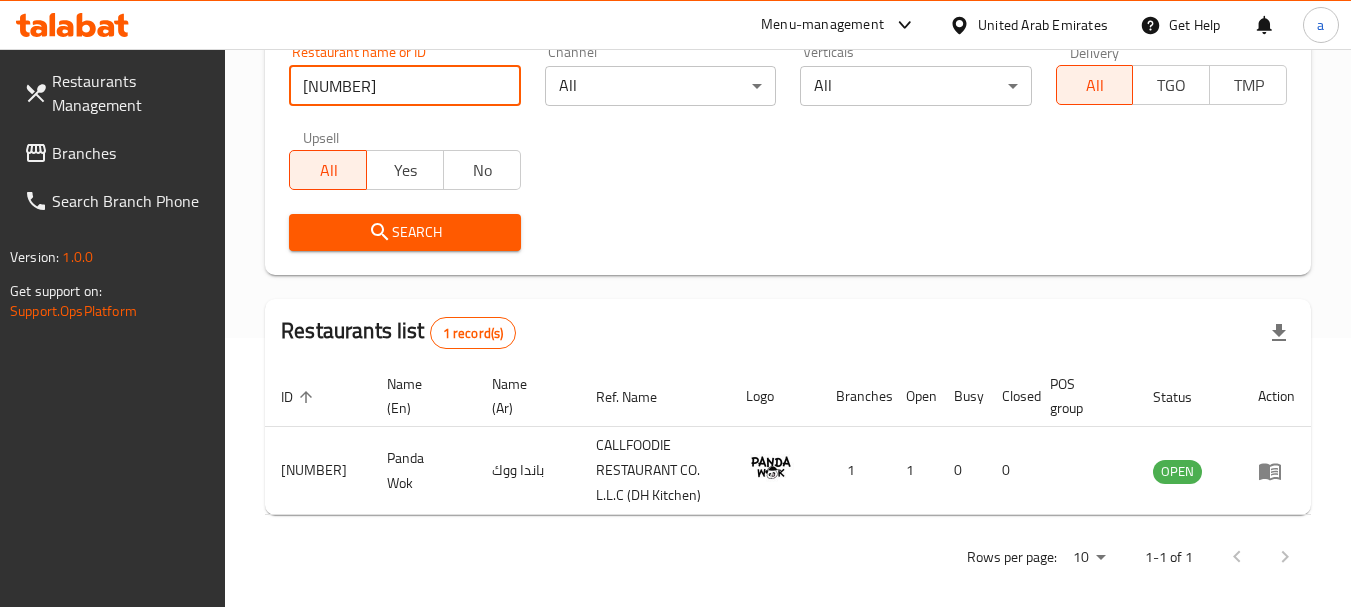 click on "United Arab Emirates" at bounding box center (1043, 25) 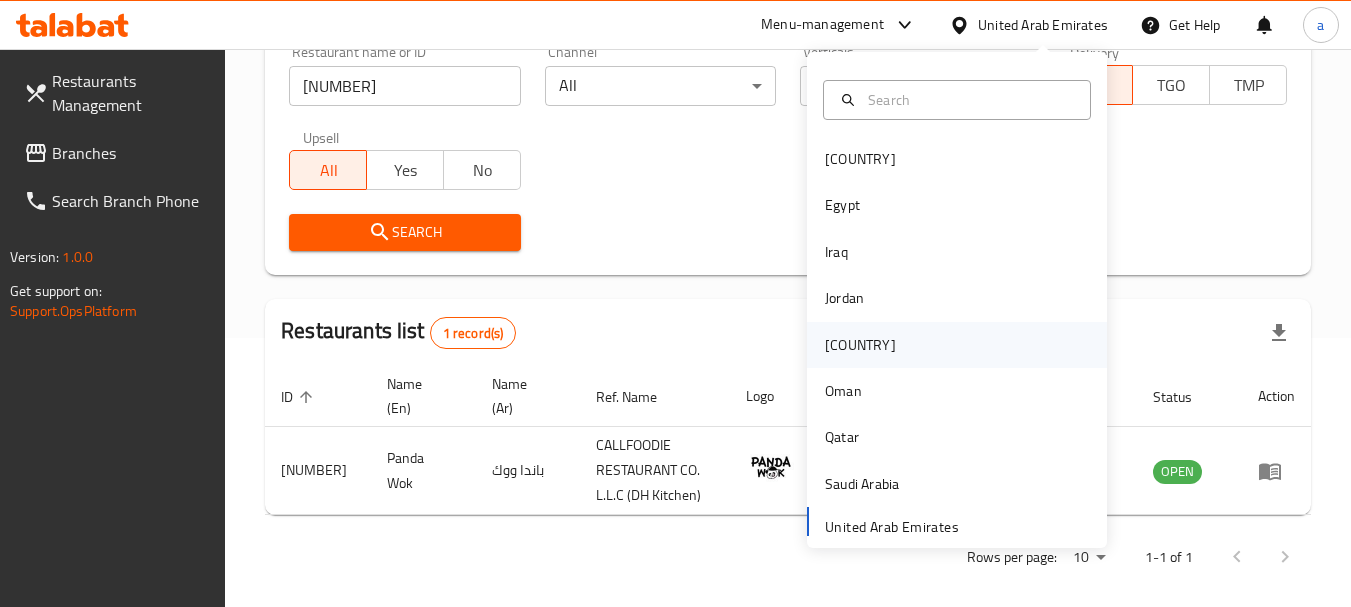 click on "[COUNTRY]" at bounding box center [860, 345] 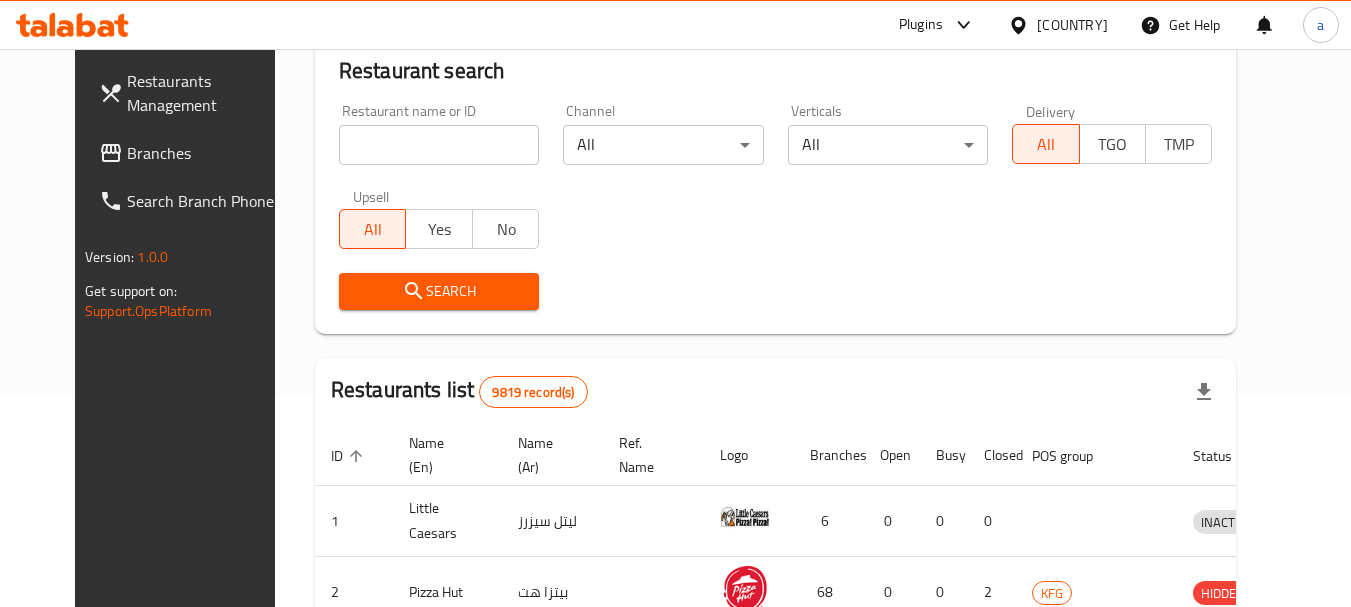 scroll, scrollTop: 269, scrollLeft: 0, axis: vertical 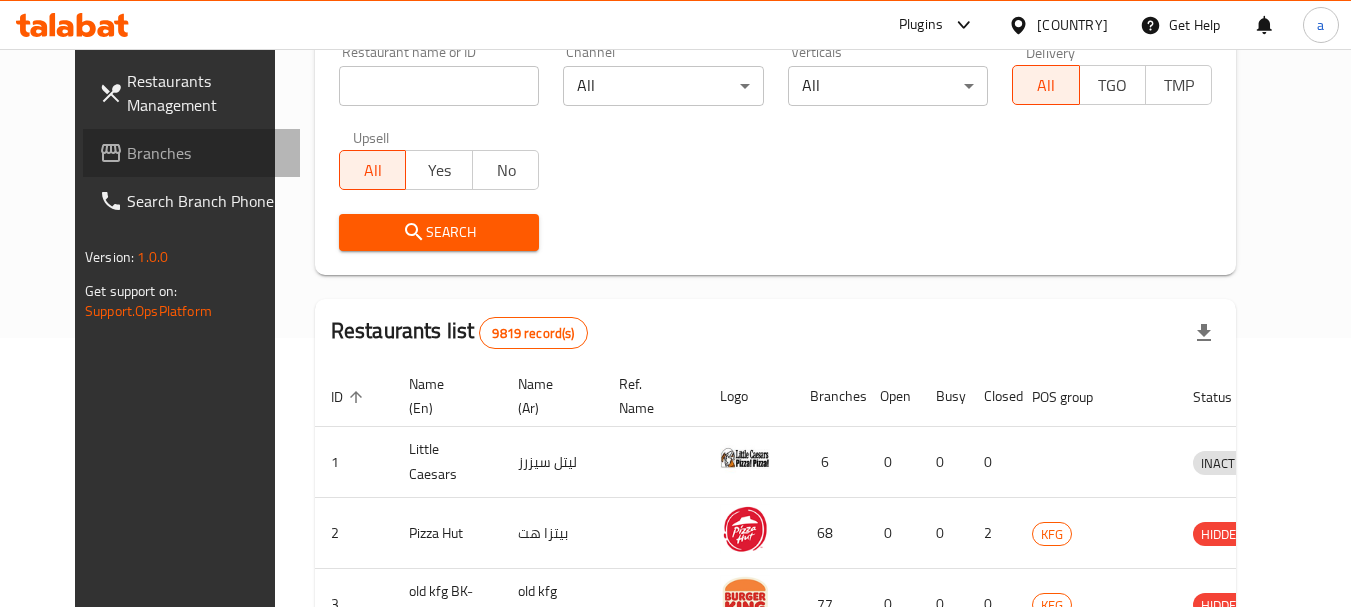 click on "Branches" at bounding box center [206, 153] 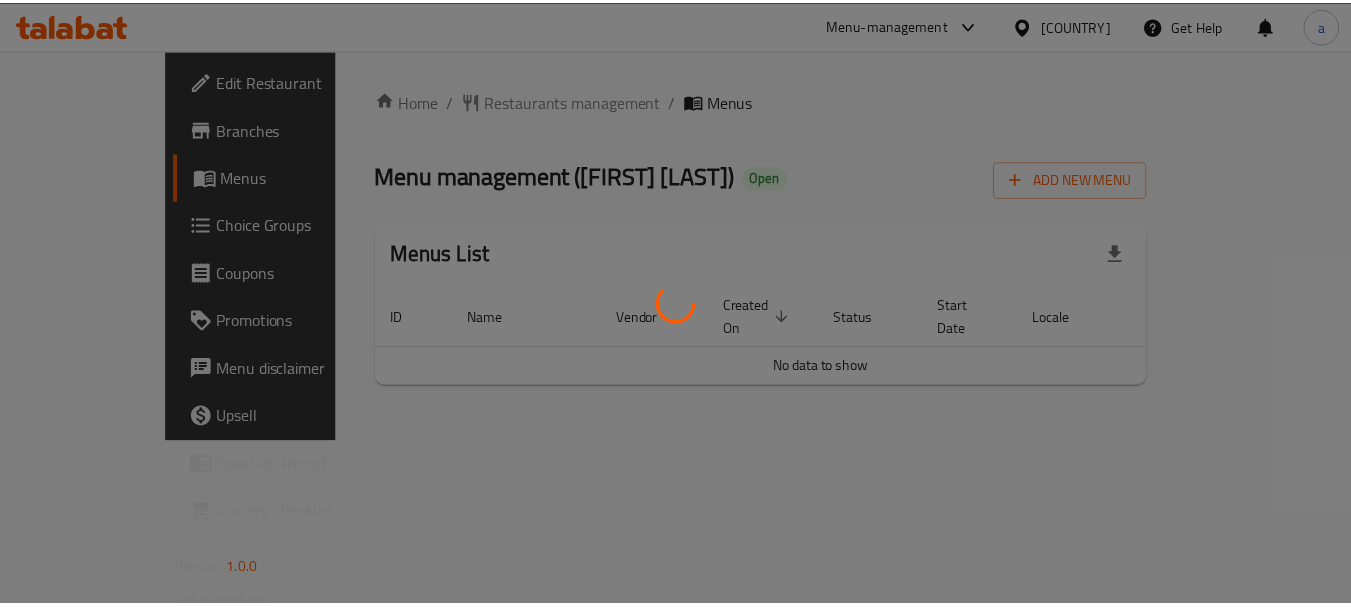 scroll, scrollTop: 0, scrollLeft: 0, axis: both 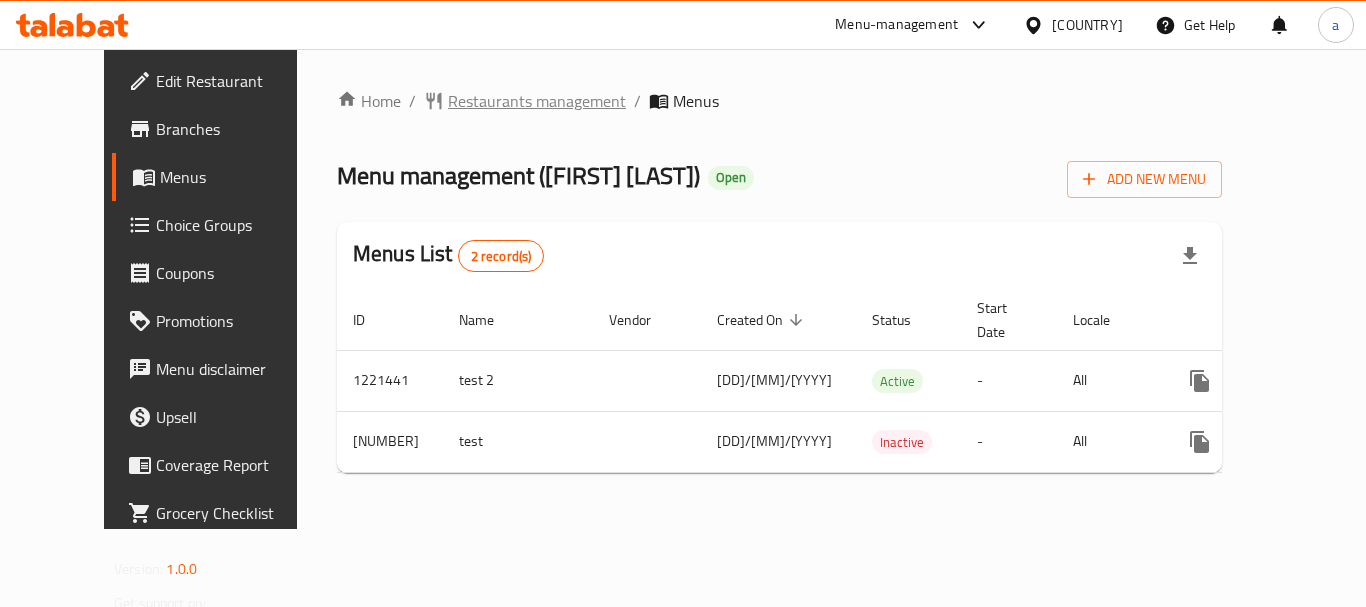 click on "Restaurants management" at bounding box center [537, 101] 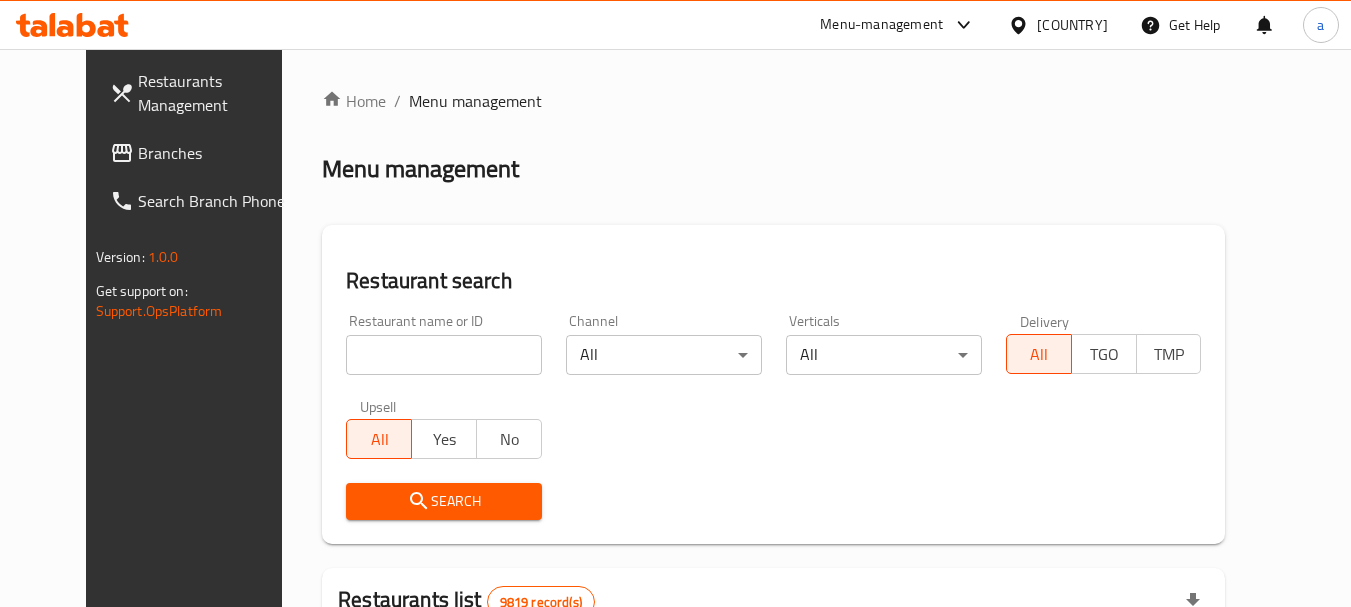 click at bounding box center (444, 355) 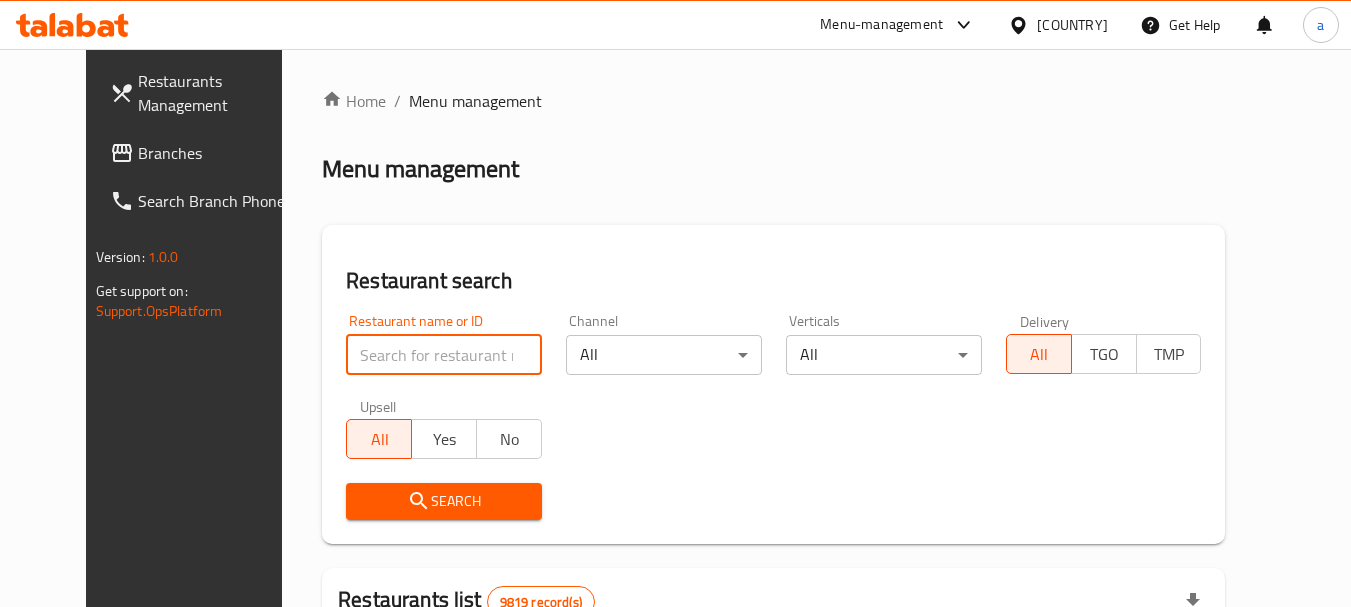 paste on "673753" 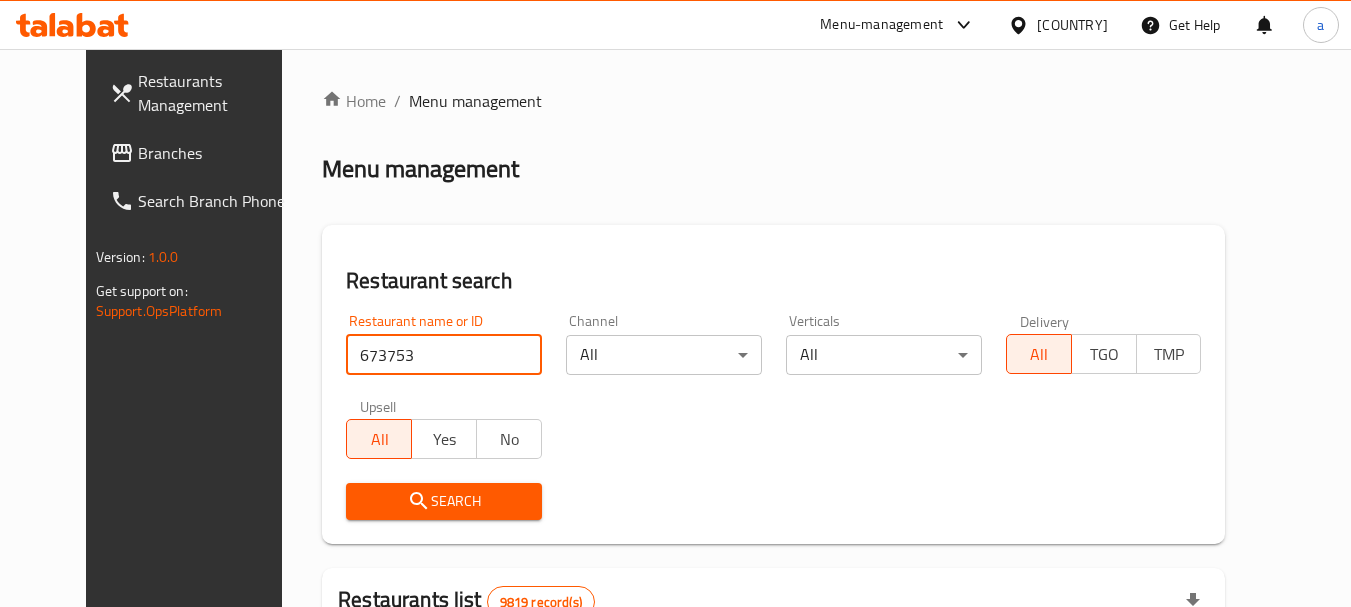 type on "673753" 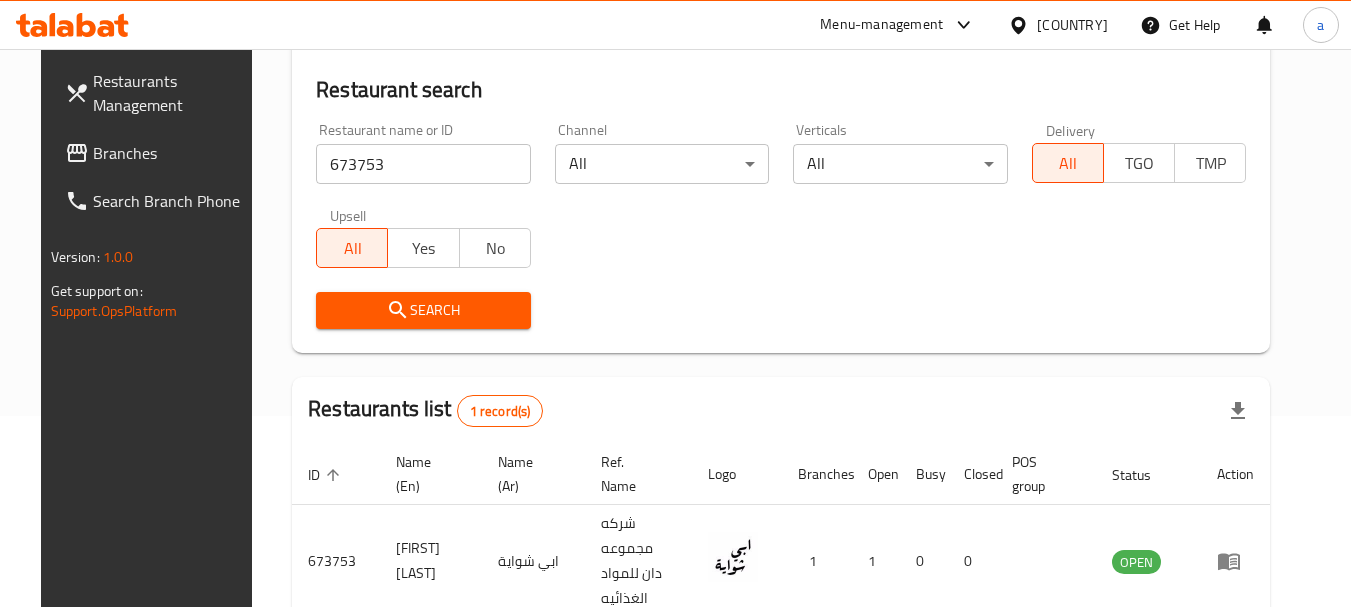 scroll, scrollTop: 260, scrollLeft: 0, axis: vertical 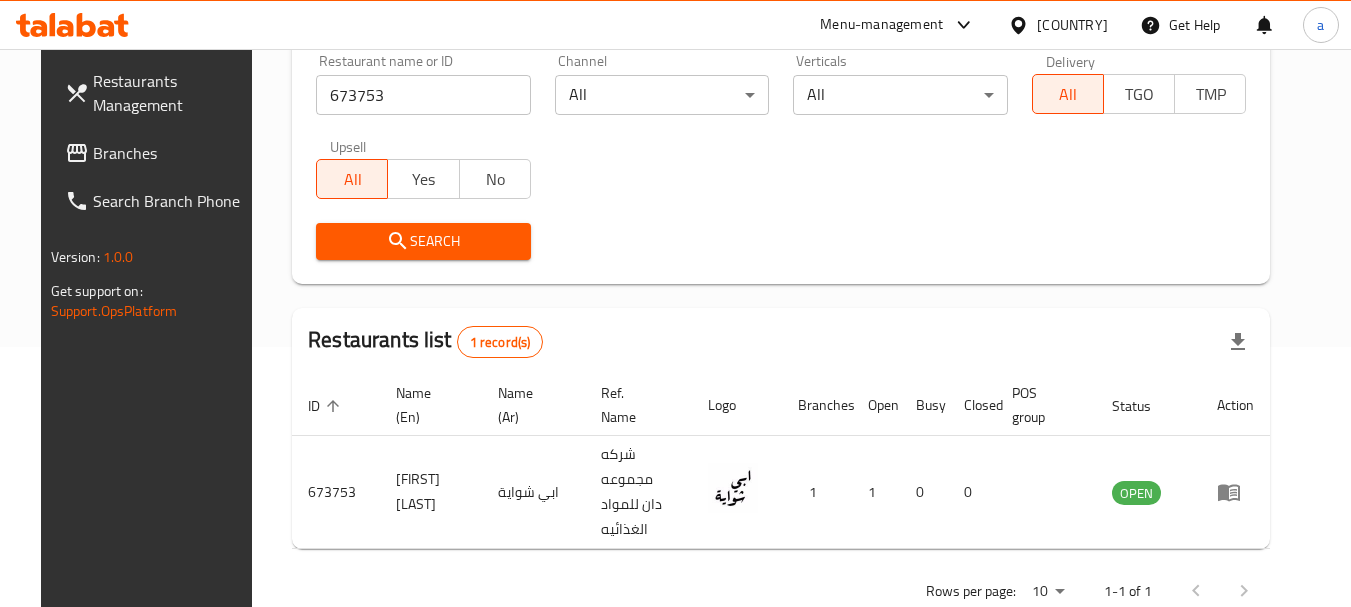 click on "[COUNTRY]" at bounding box center [1072, 25] 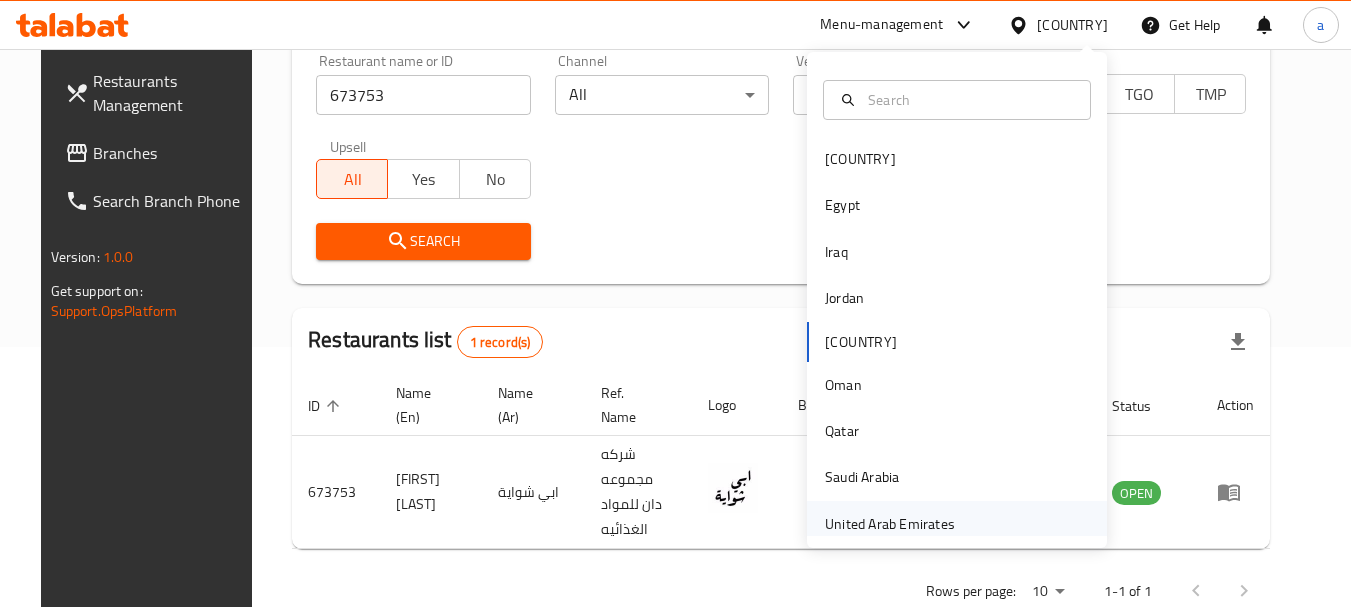 click on "United Arab Emirates" at bounding box center [890, 524] 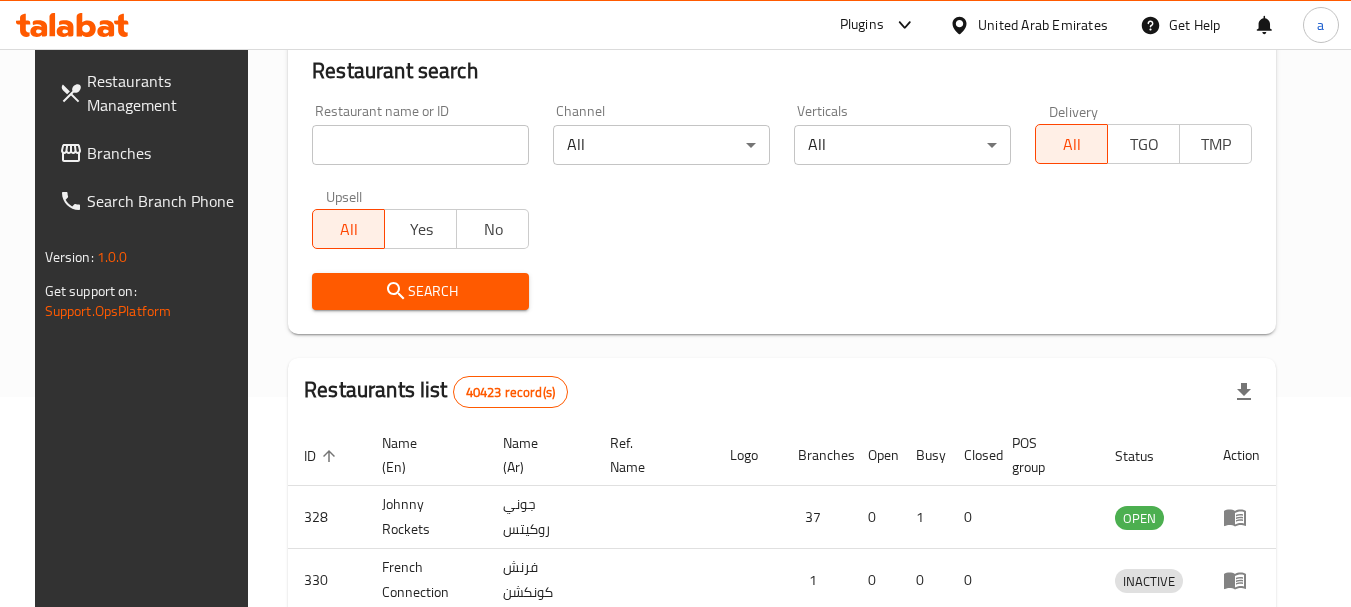 scroll, scrollTop: 260, scrollLeft: 0, axis: vertical 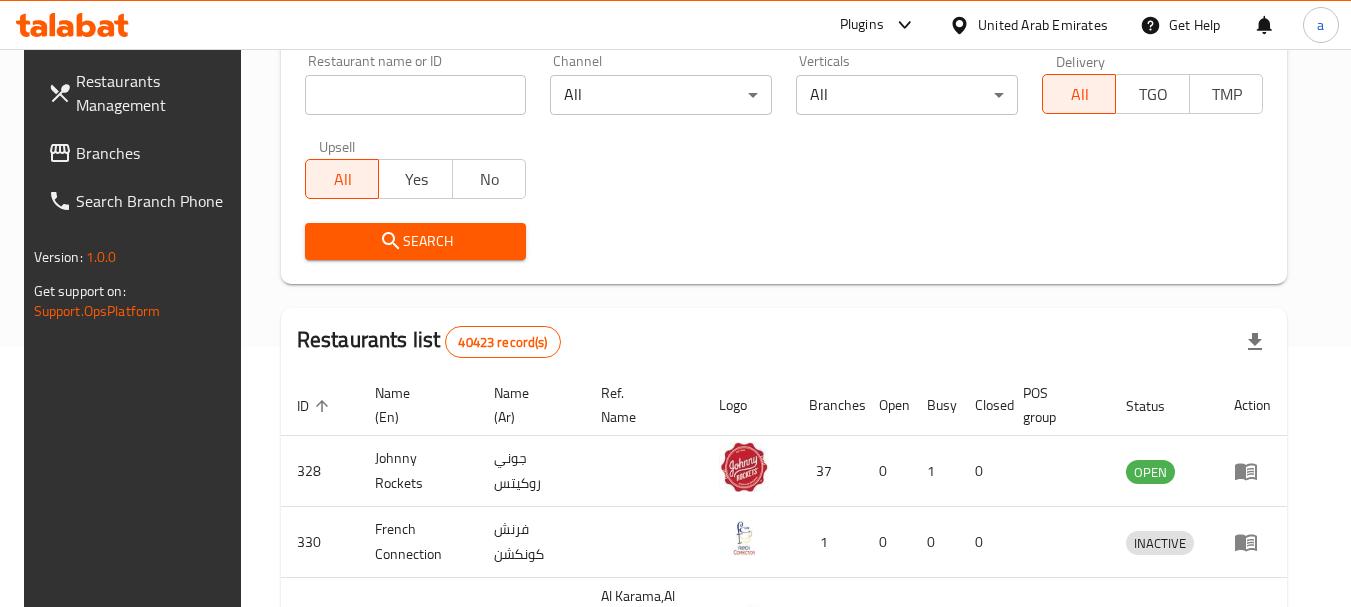 click on "Branches" at bounding box center (155, 153) 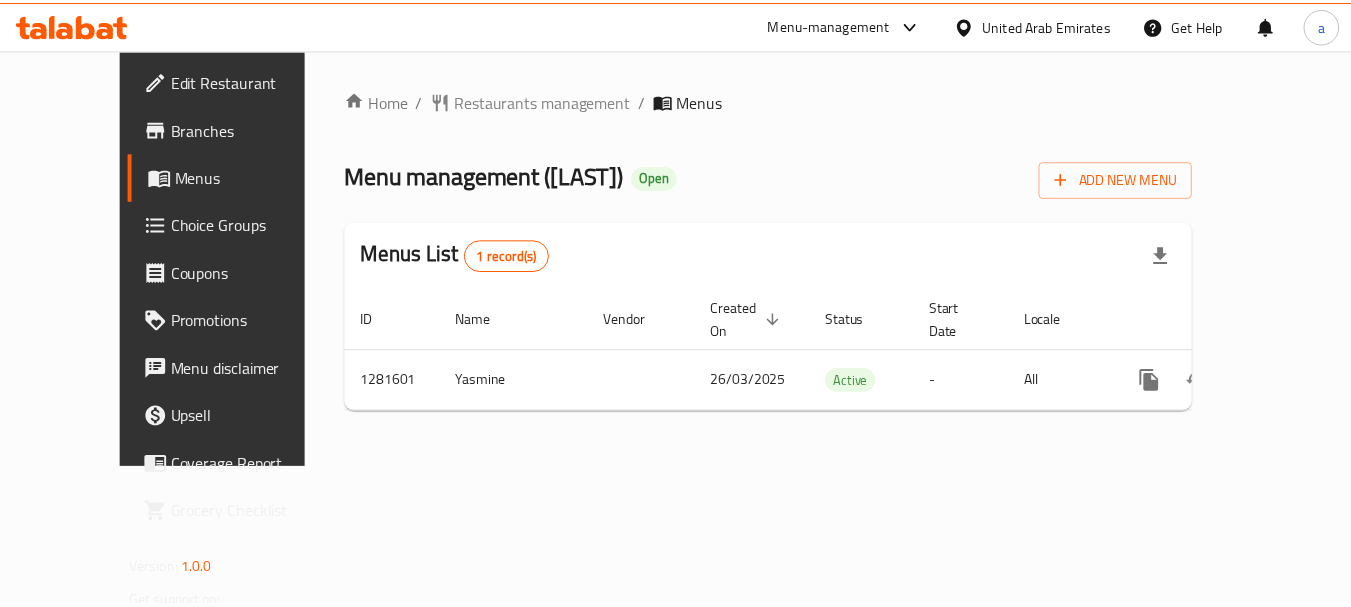 scroll, scrollTop: 0, scrollLeft: 0, axis: both 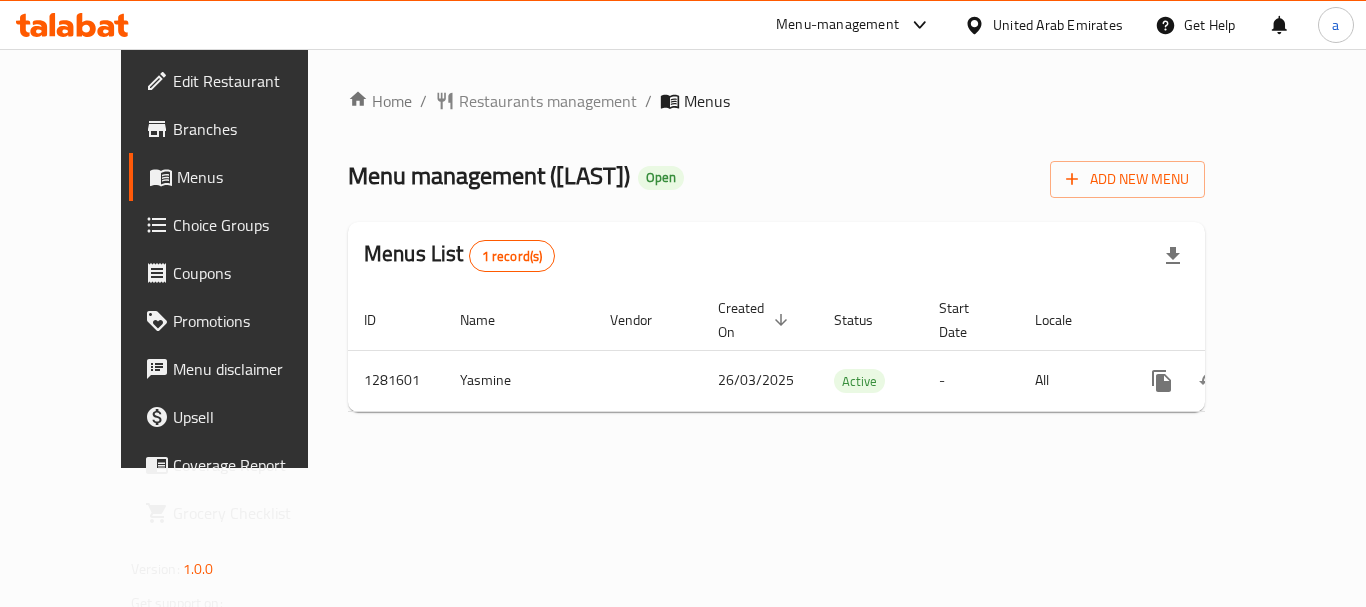 click on "Restaurants management" at bounding box center [548, 101] 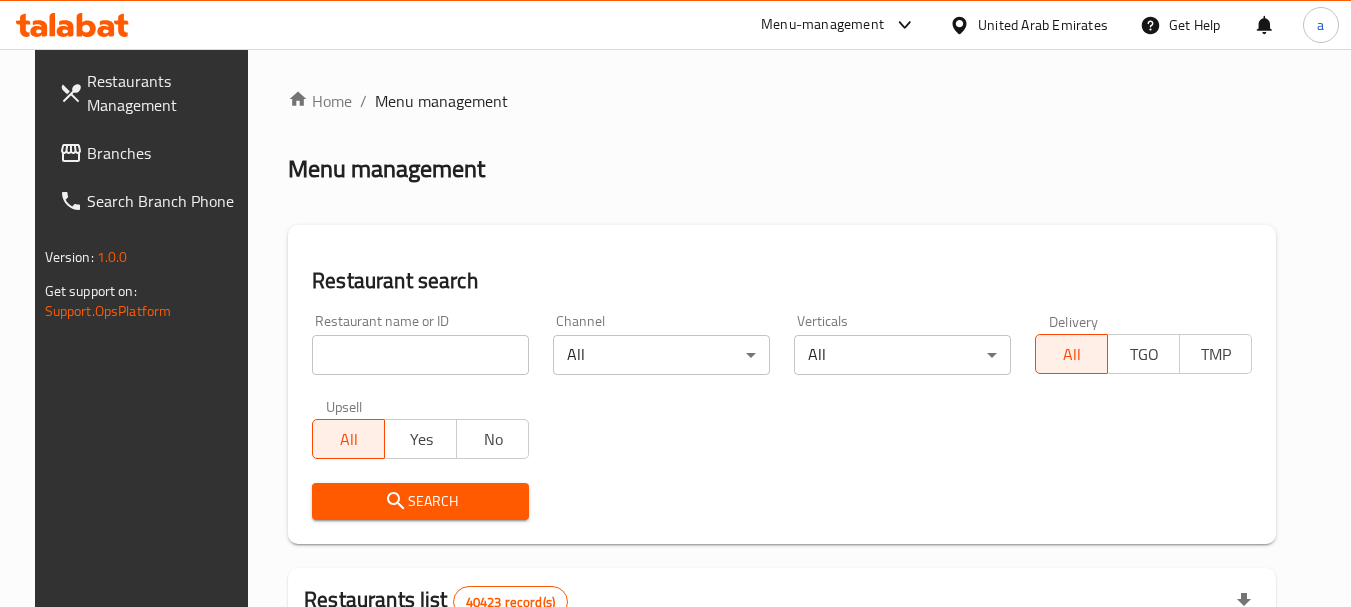 click at bounding box center (420, 355) 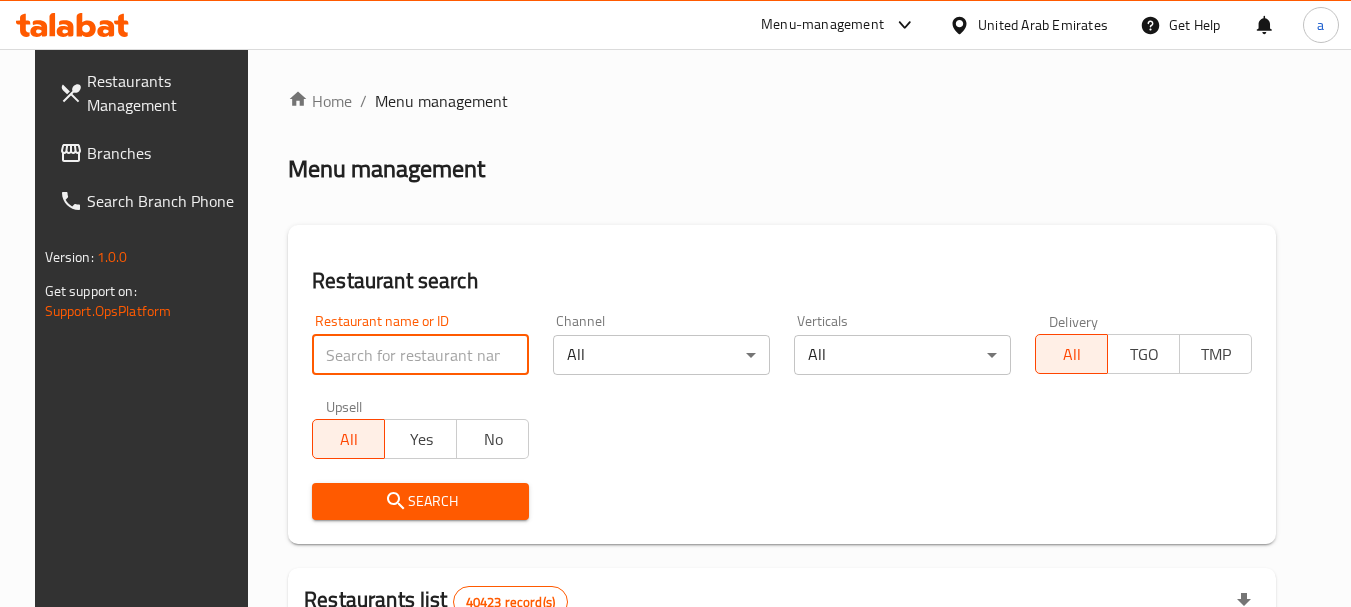 paste on "694481" 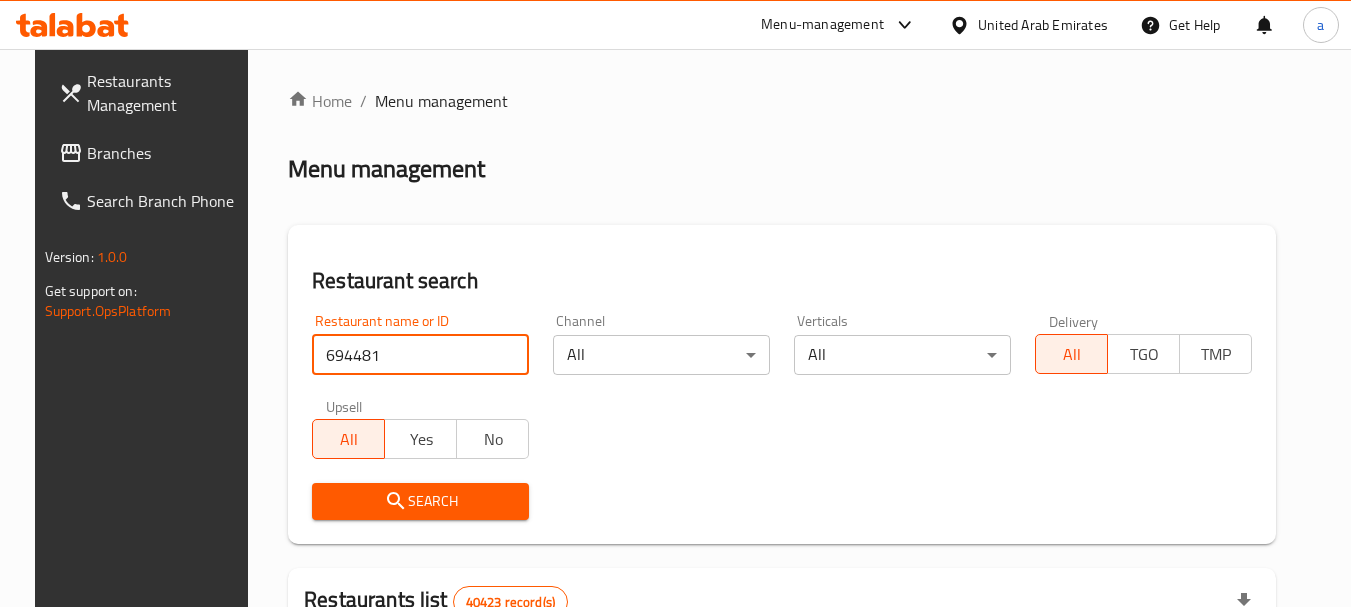 type on "694481" 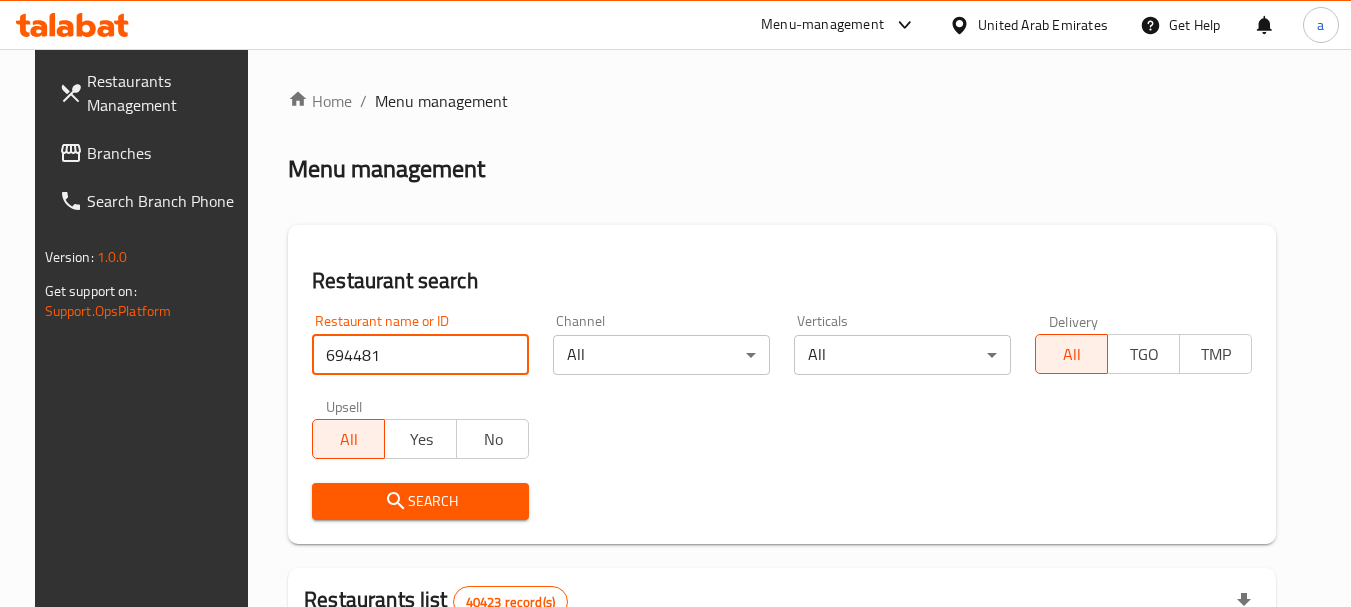 click on "Search" at bounding box center (420, 501) 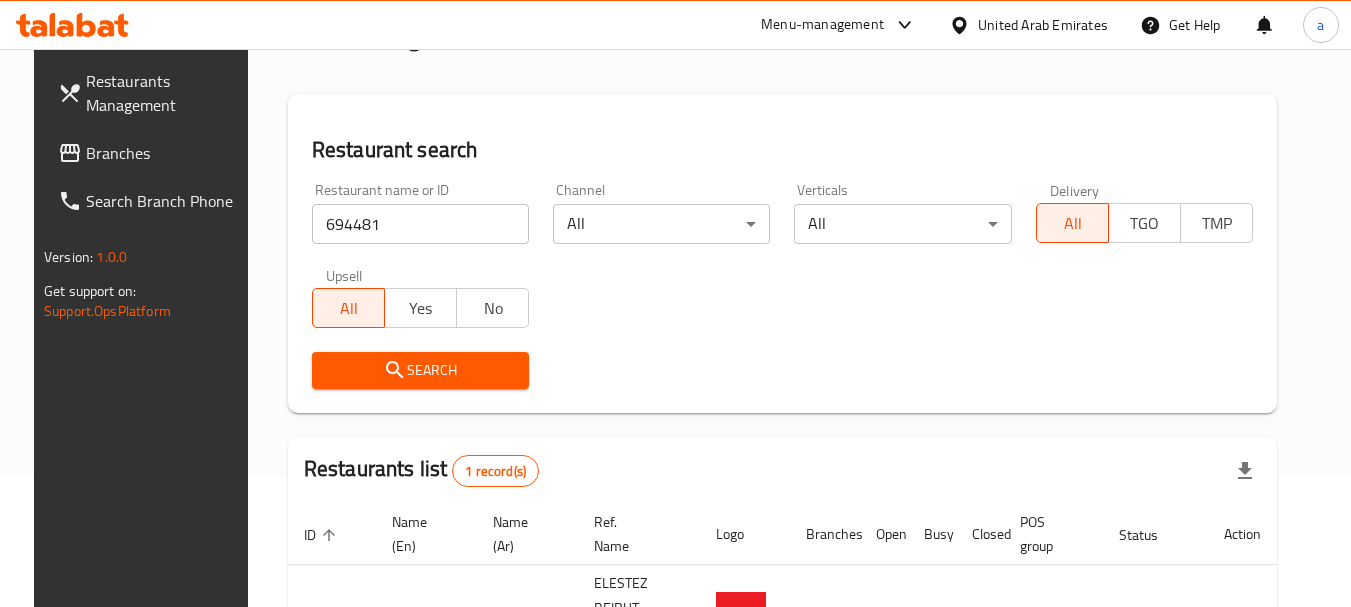 scroll, scrollTop: 260, scrollLeft: 0, axis: vertical 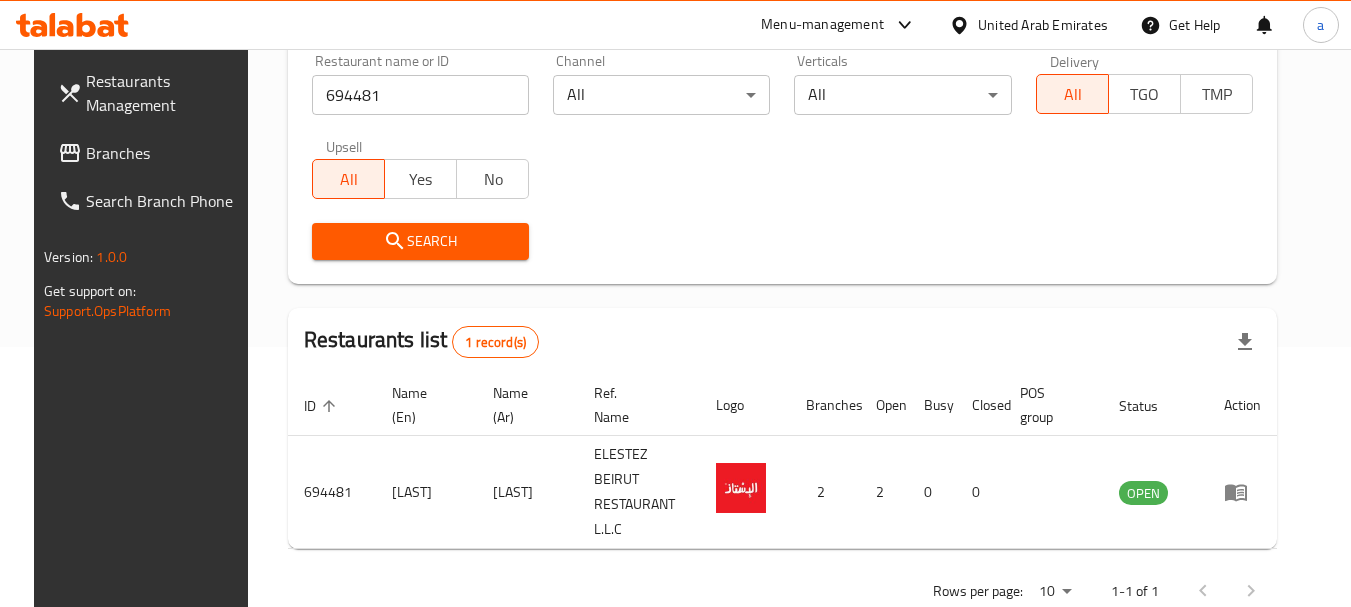 click on "United Arab Emirates" at bounding box center (1043, 25) 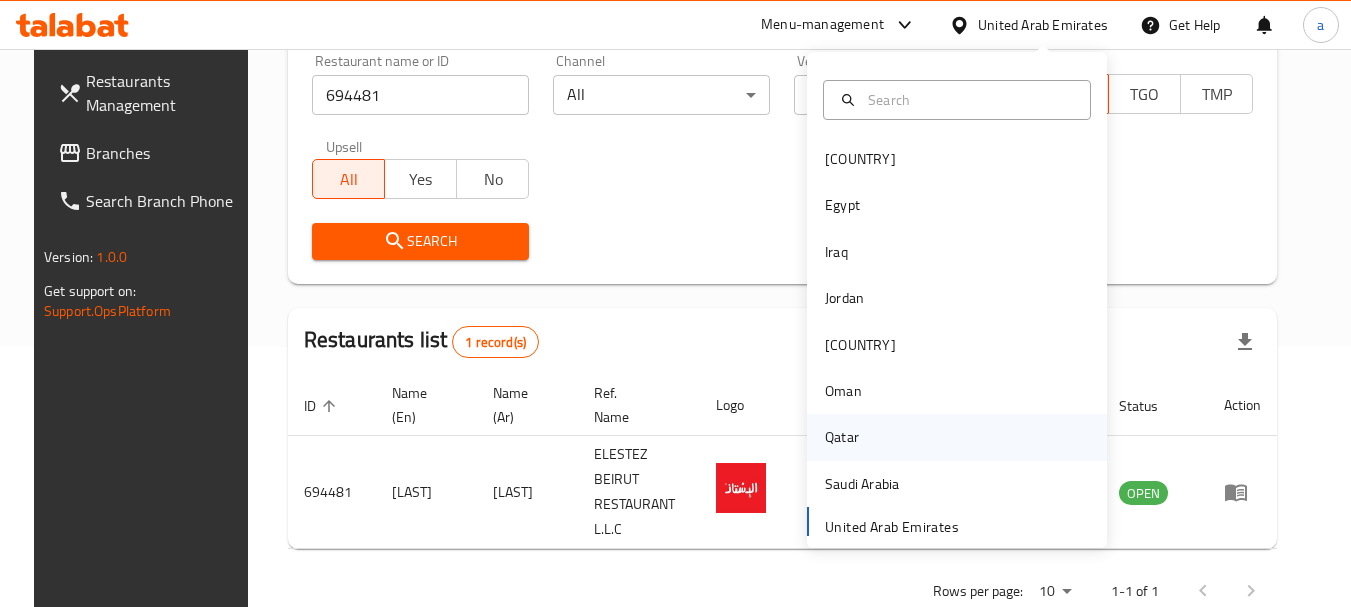 click on "Qatar" at bounding box center (842, 437) 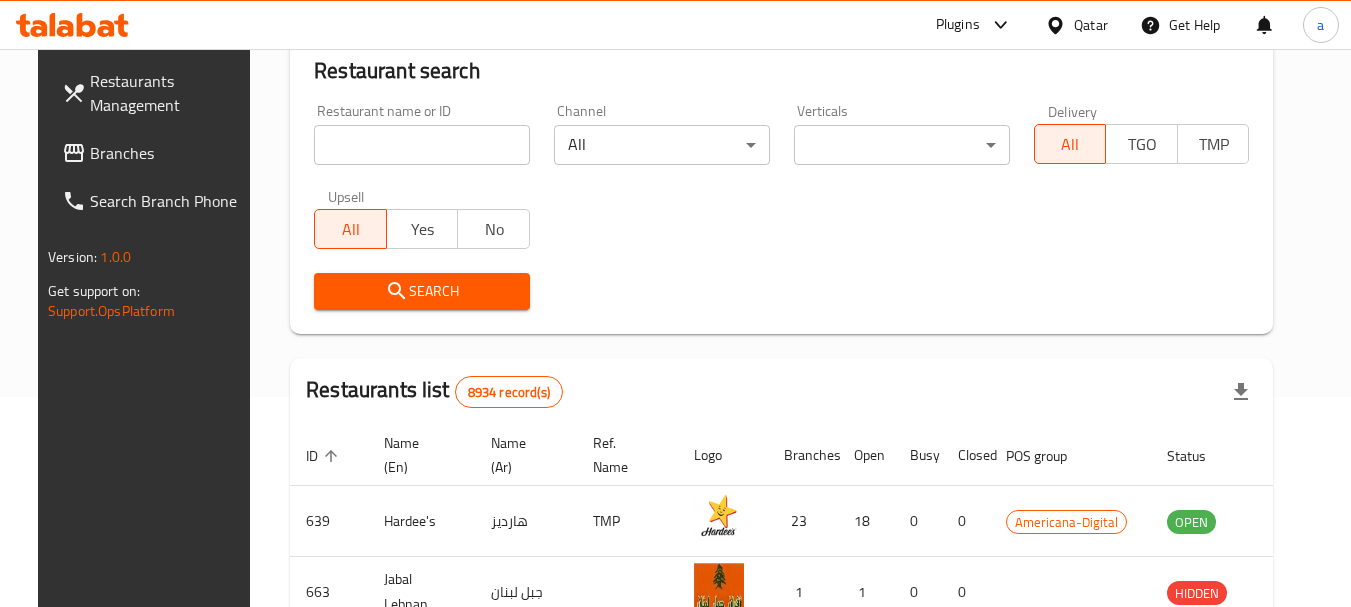 scroll, scrollTop: 260, scrollLeft: 0, axis: vertical 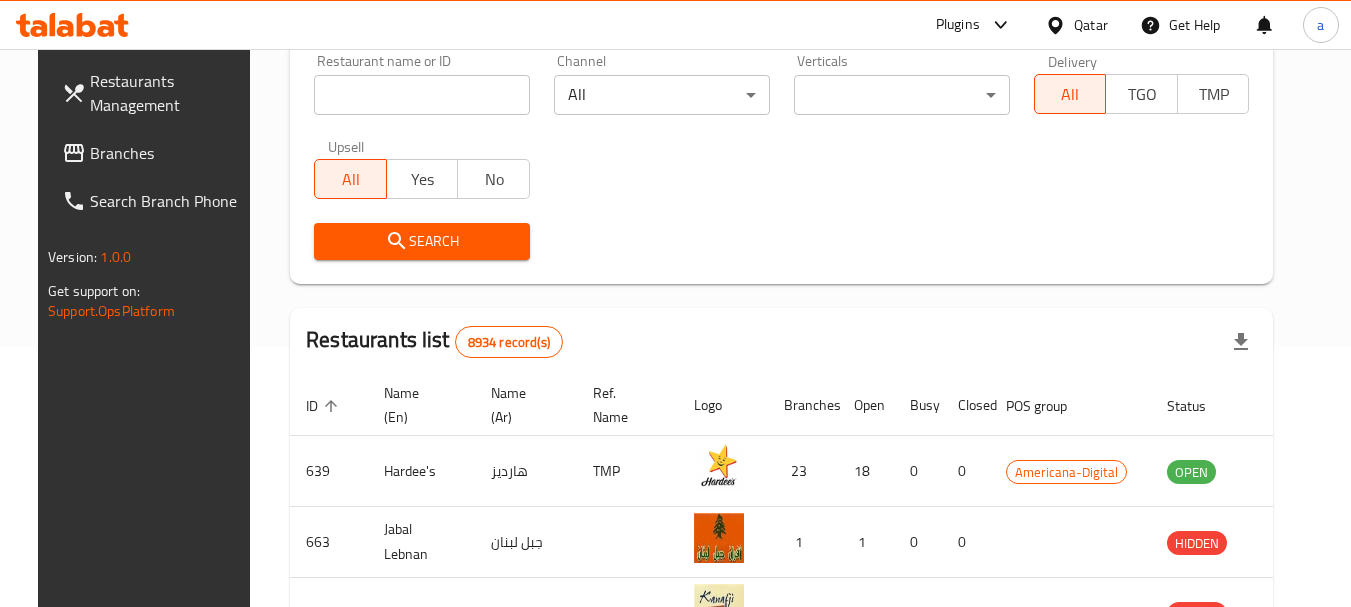 click on "Branches" at bounding box center [169, 153] 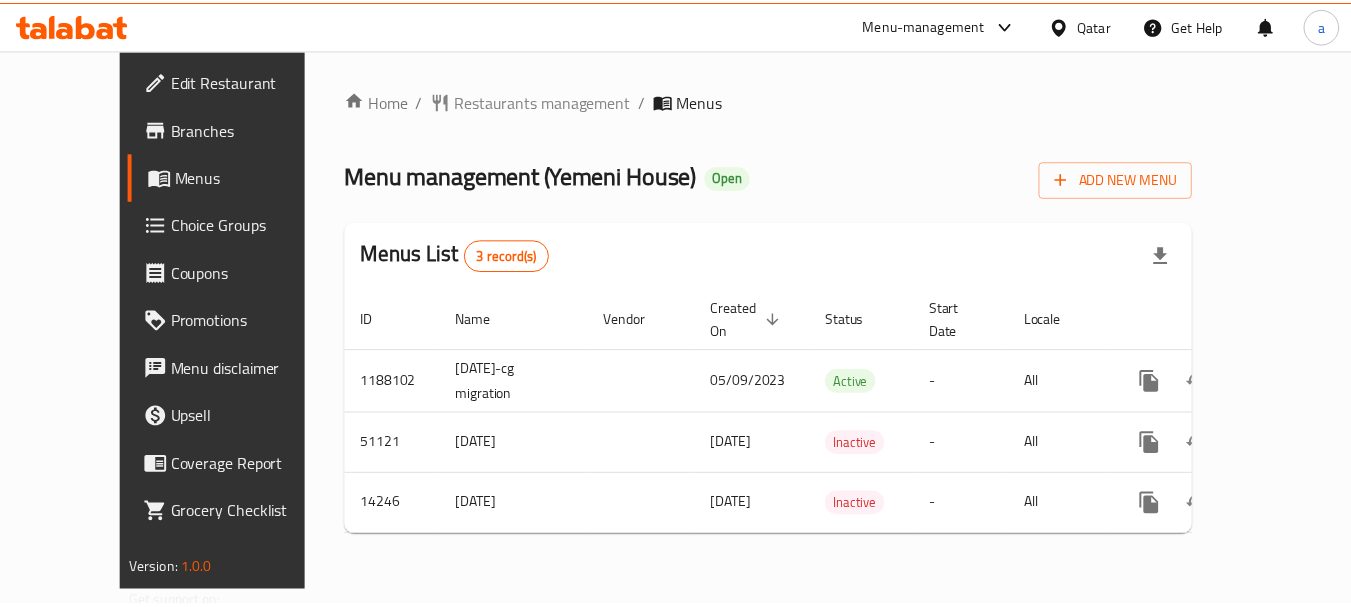 scroll, scrollTop: 0, scrollLeft: 0, axis: both 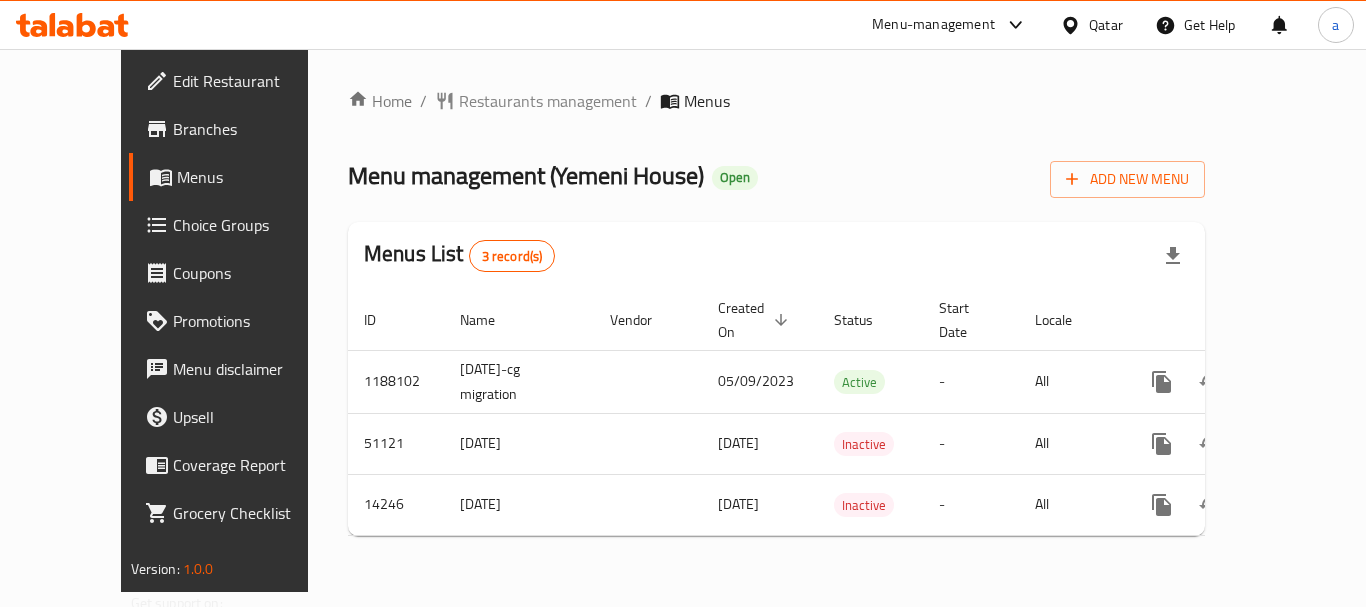 click on "Restaurants management" at bounding box center (548, 101) 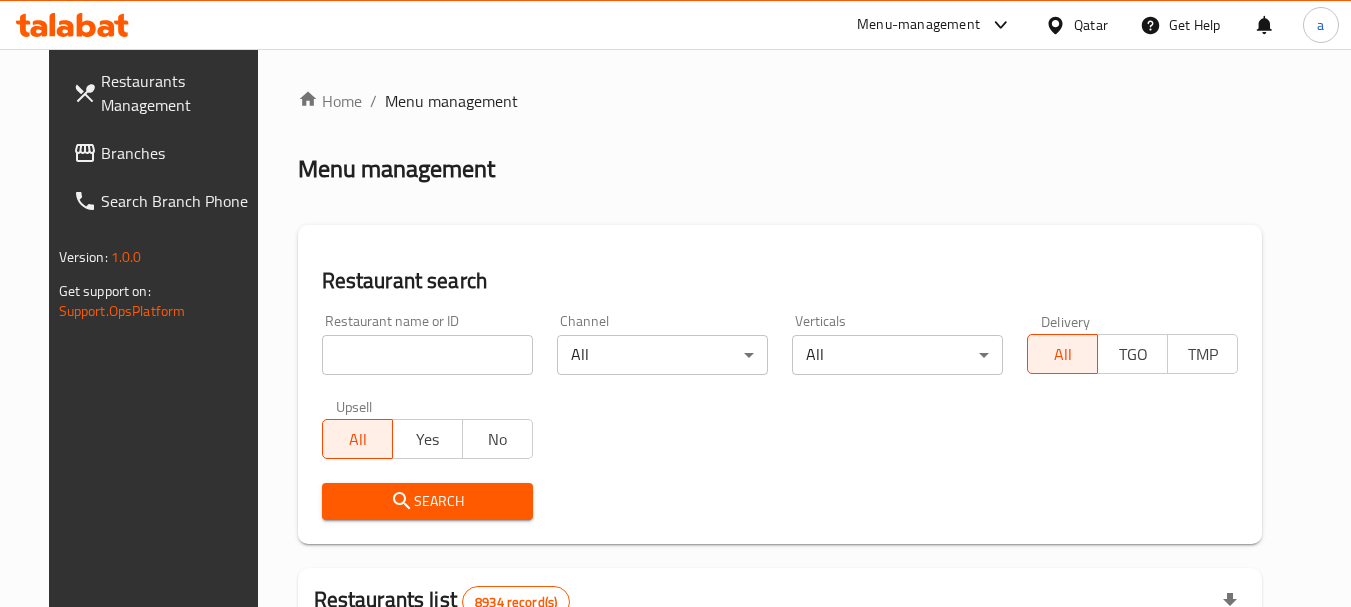 click at bounding box center [427, 355] 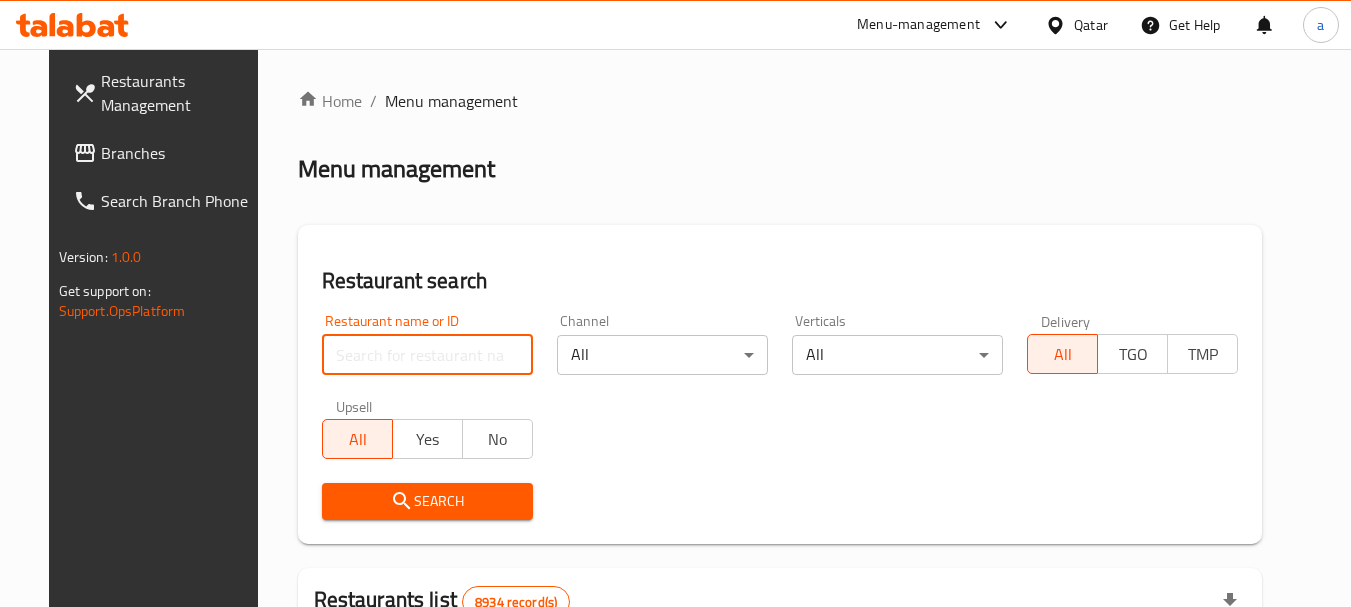 paste on "8658" 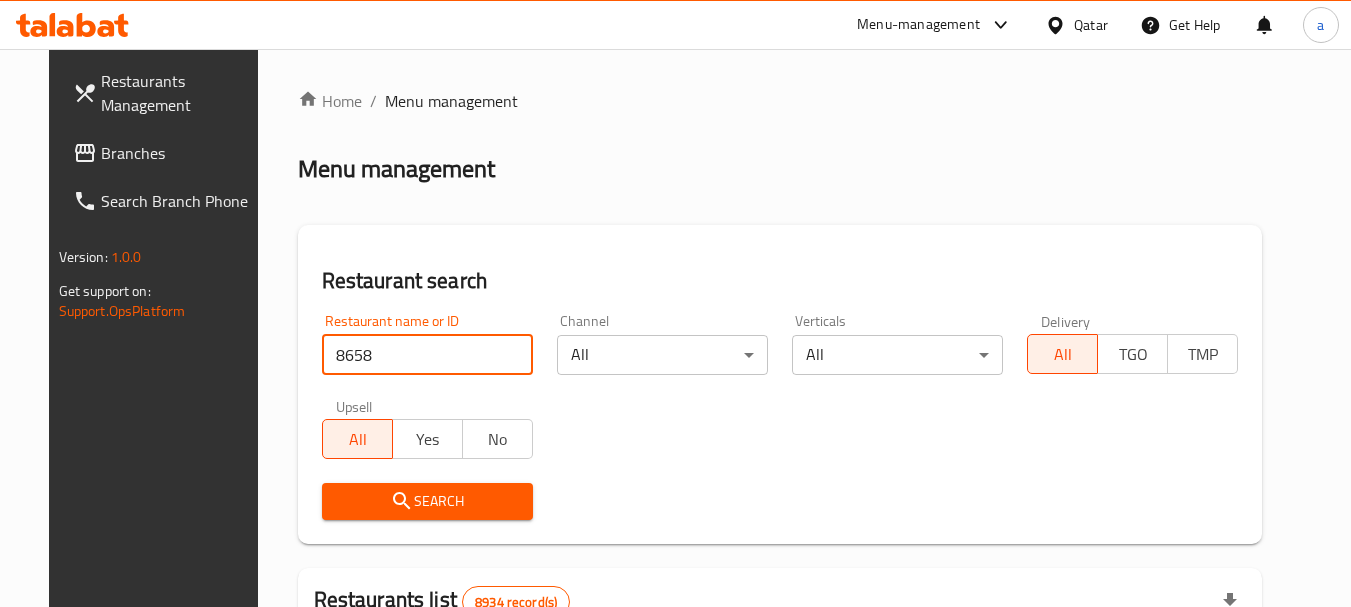 type on "8658" 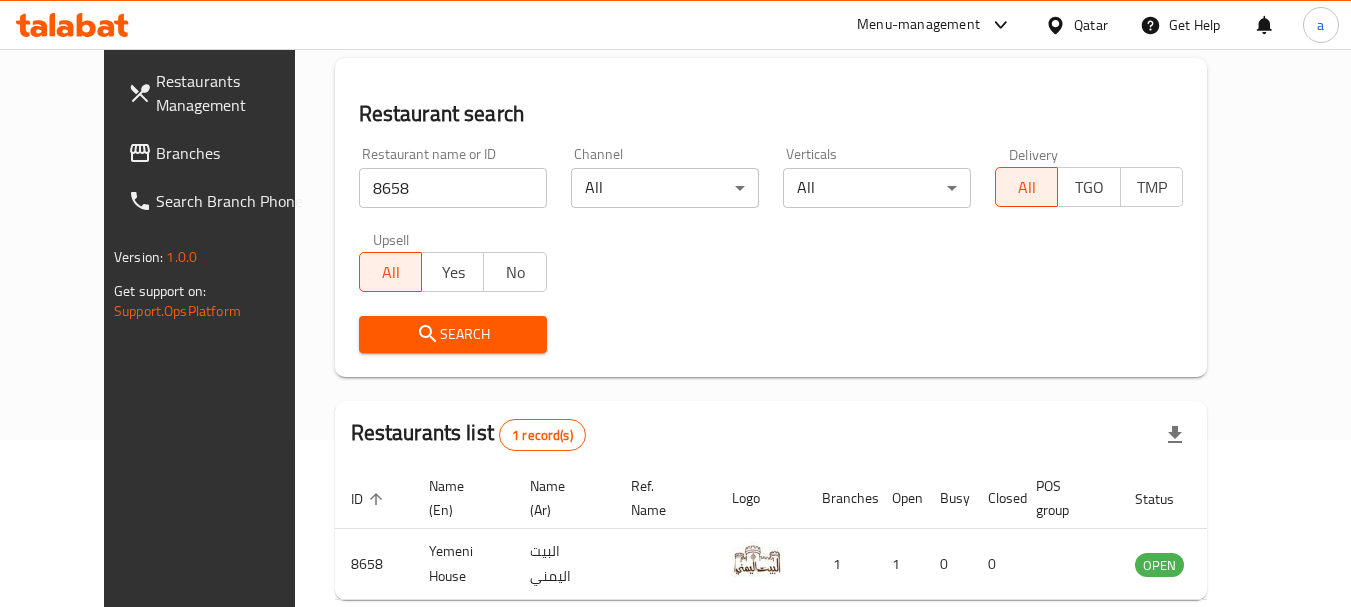 scroll, scrollTop: 268, scrollLeft: 0, axis: vertical 